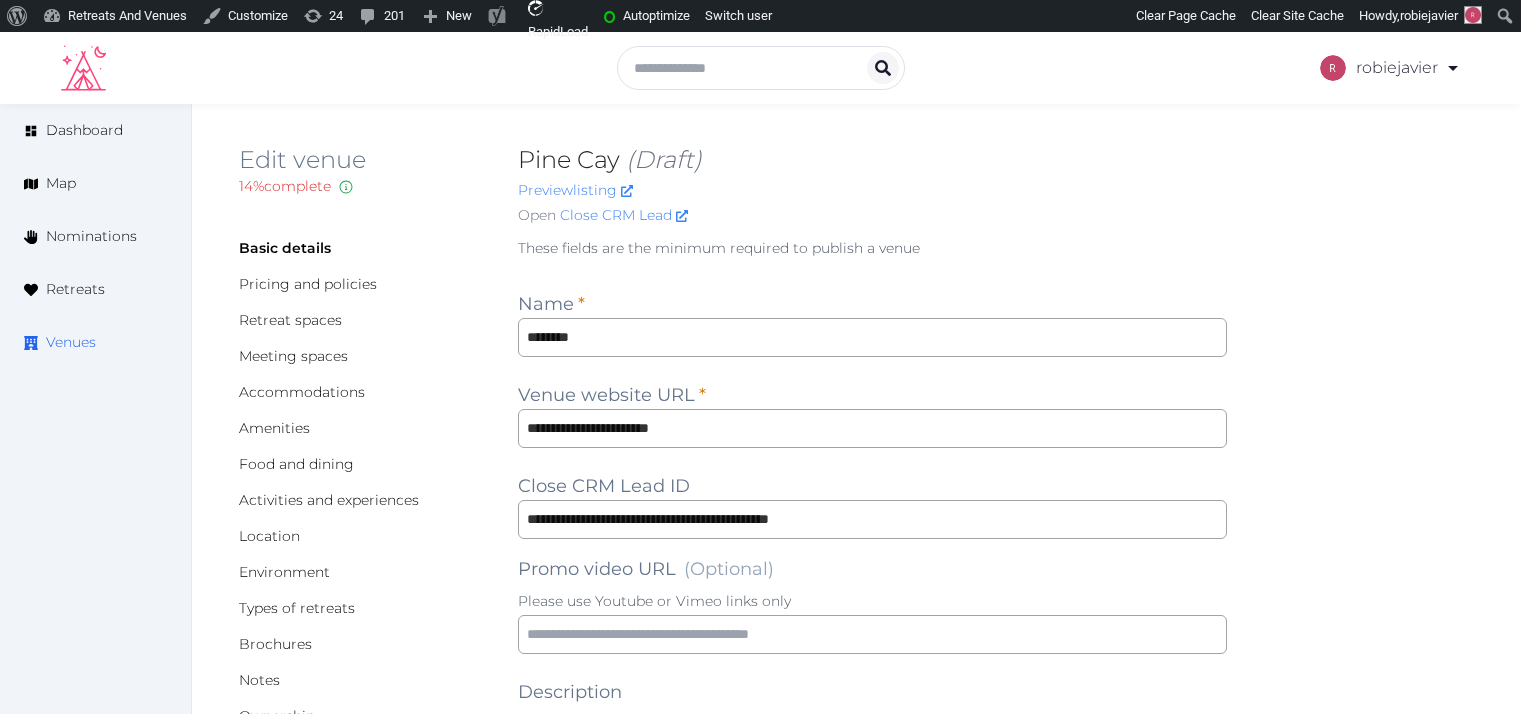 scroll, scrollTop: 0, scrollLeft: 0, axis: both 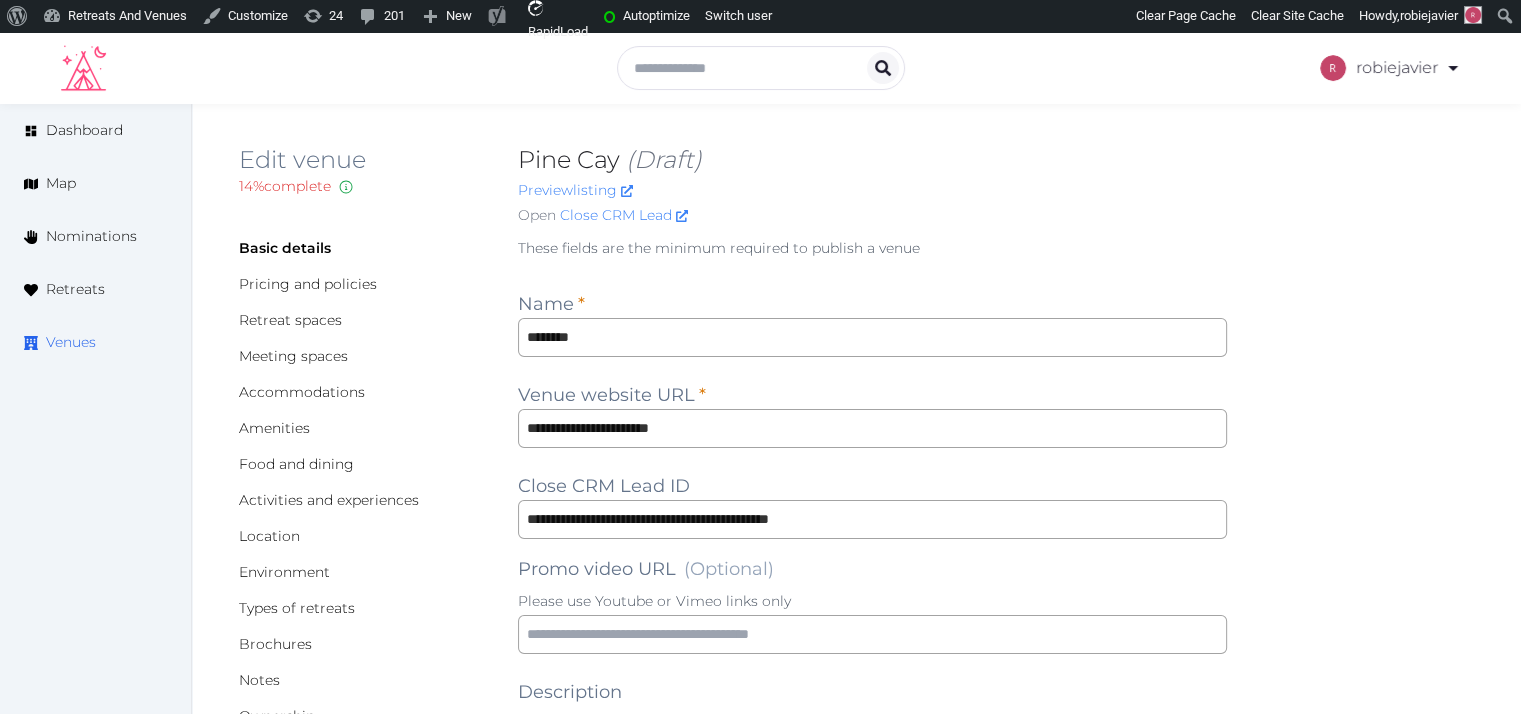 click on "Venues" at bounding box center [95, 342] 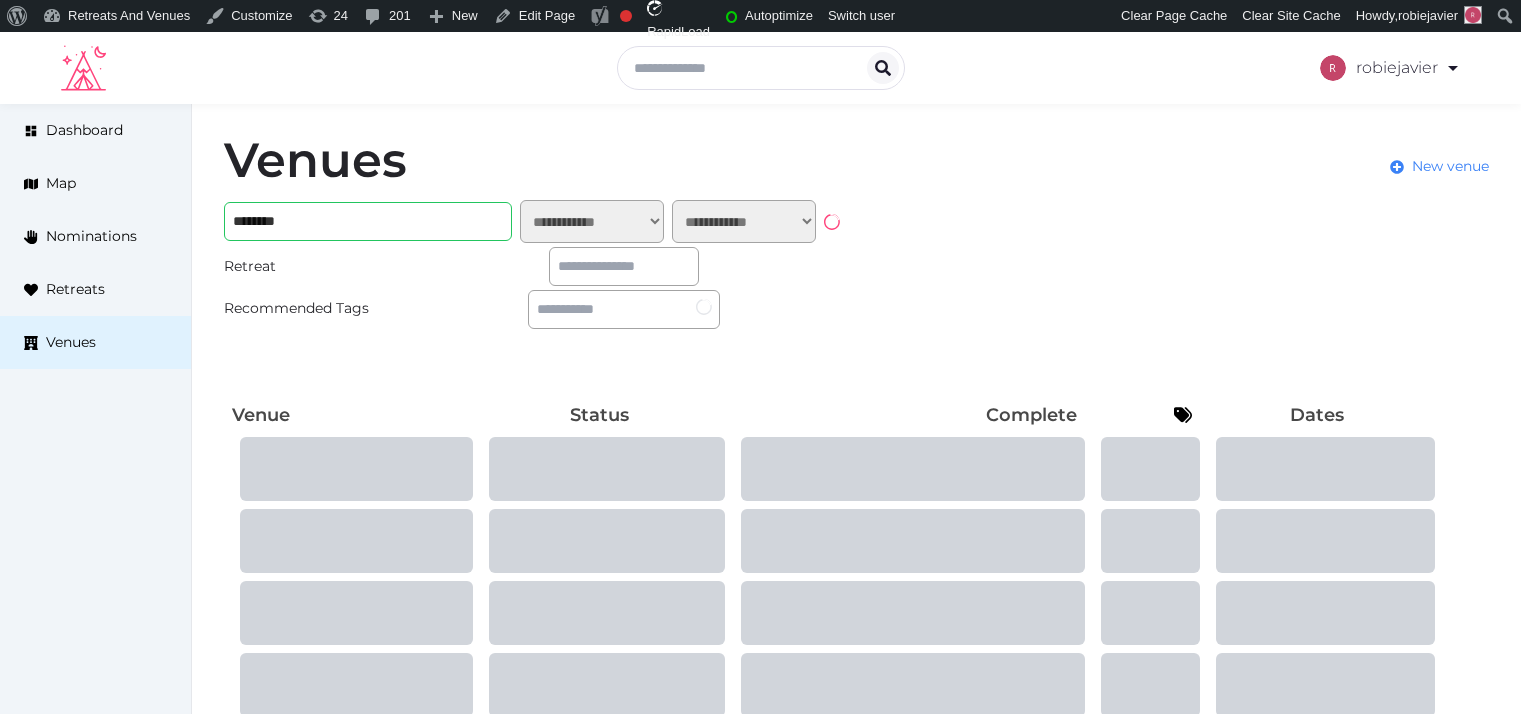 scroll, scrollTop: 0, scrollLeft: 0, axis: both 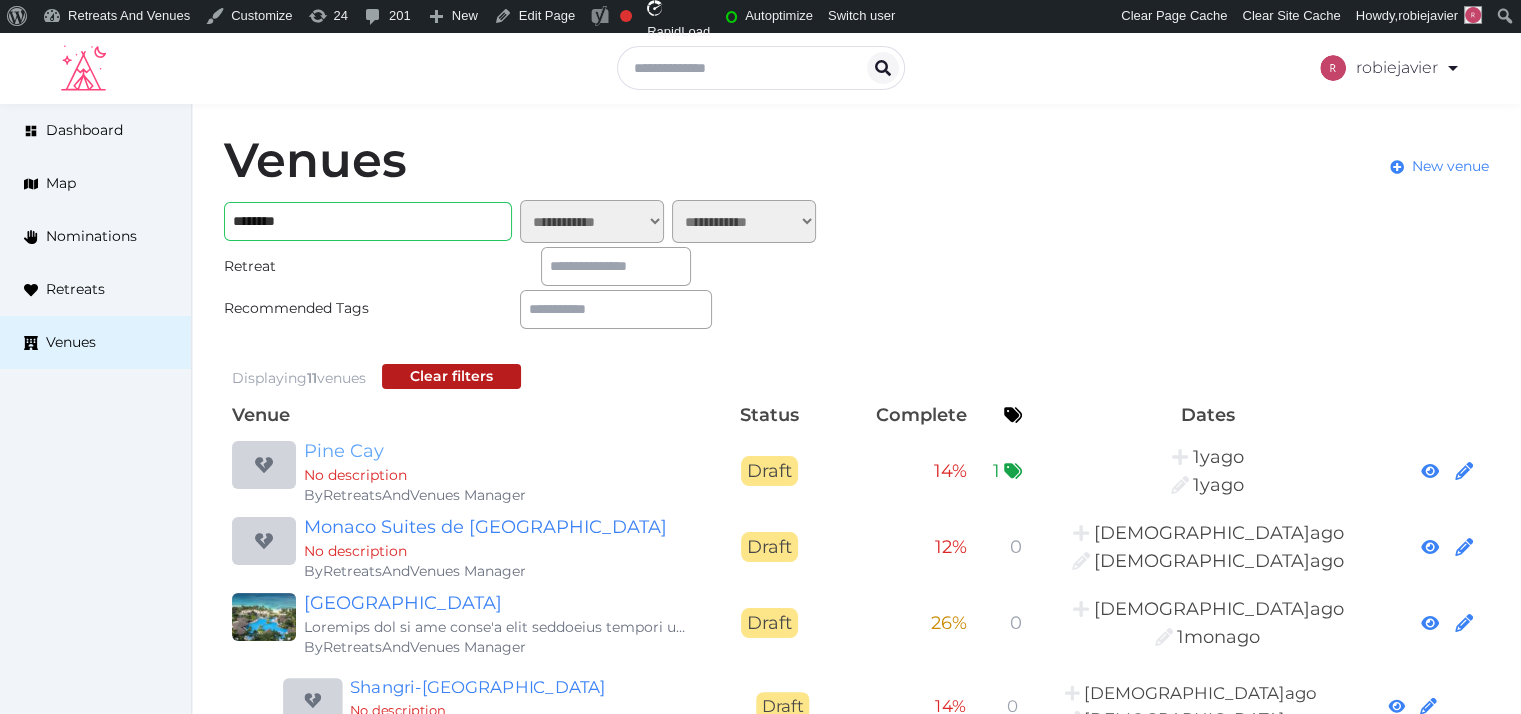 click on "Pine Cay" at bounding box center (496, 451) 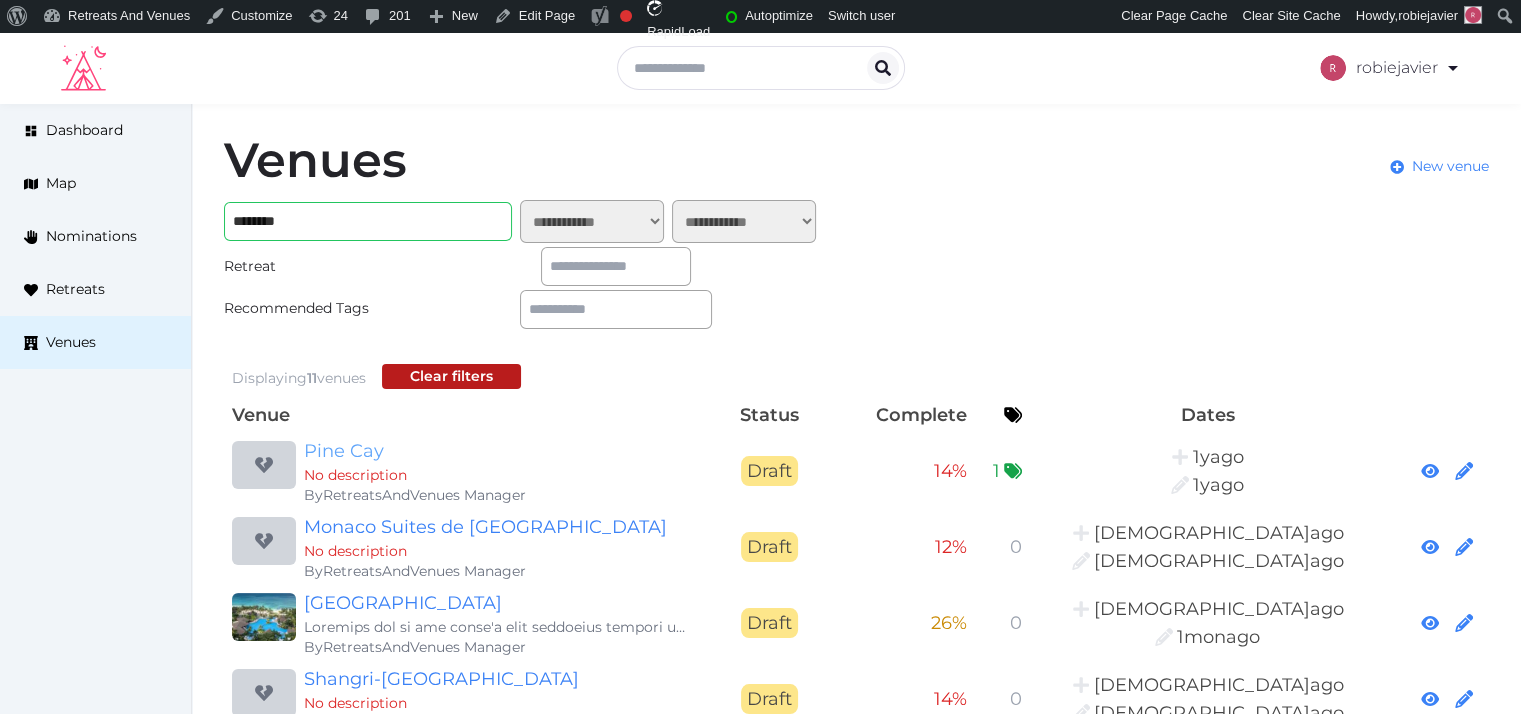 scroll, scrollTop: 587, scrollLeft: 0, axis: vertical 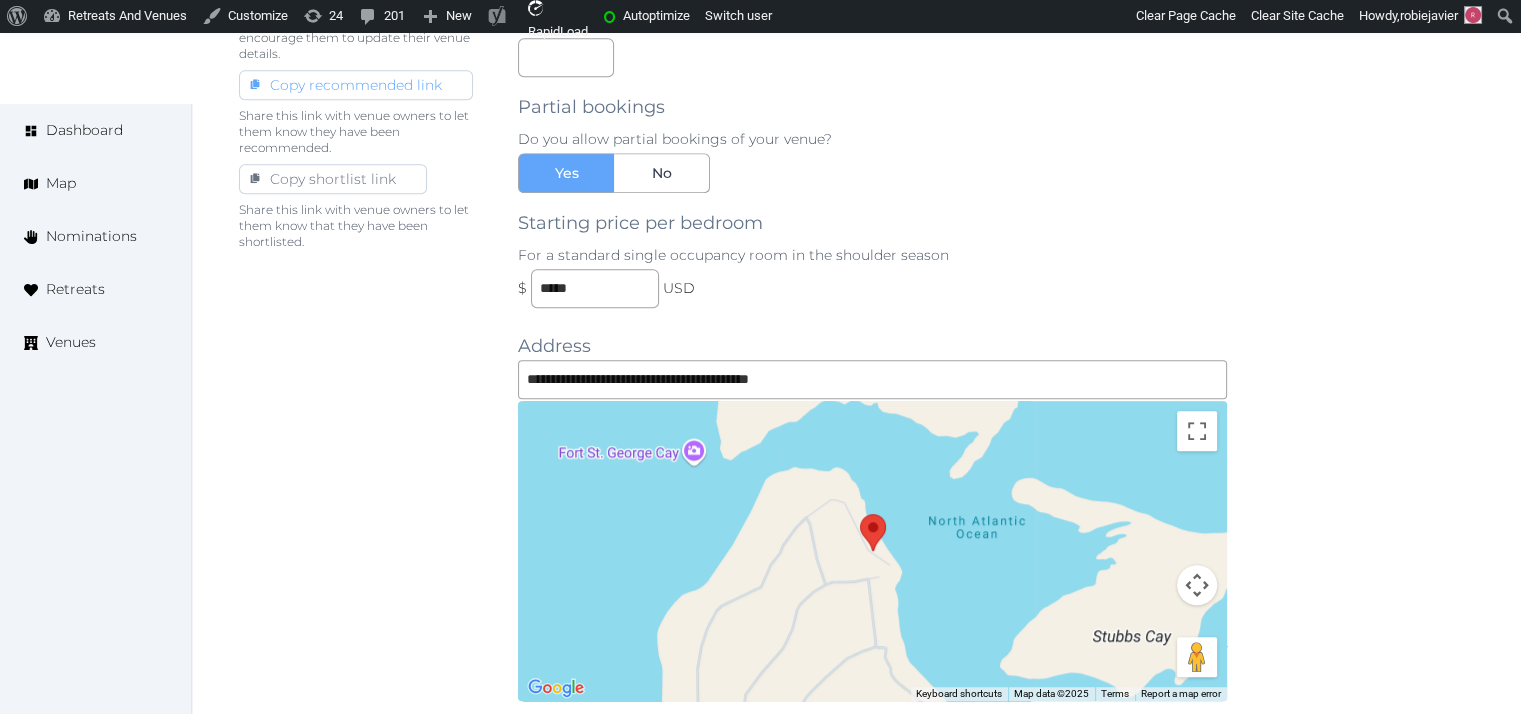 click on "Copy recommended link" at bounding box center (356, 85) 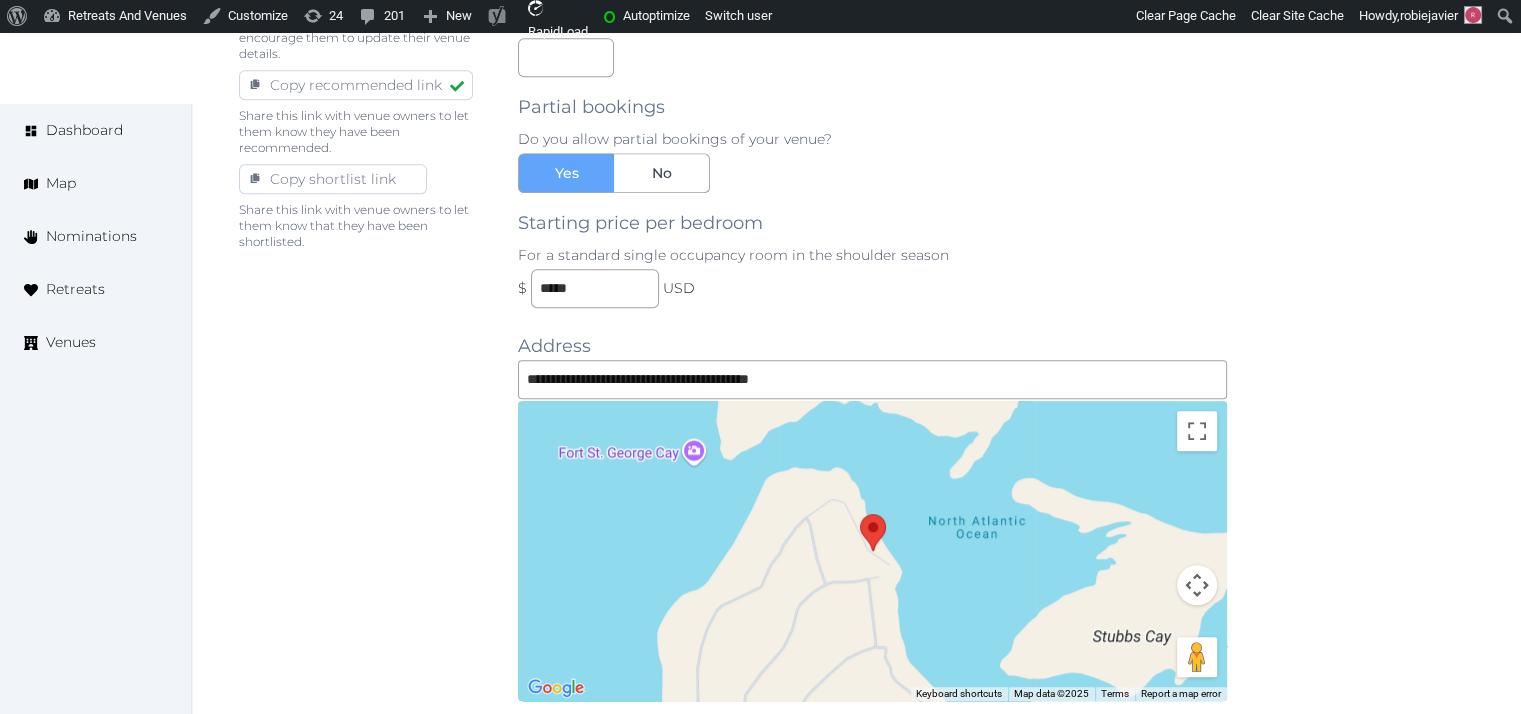scroll, scrollTop: 0, scrollLeft: 0, axis: both 